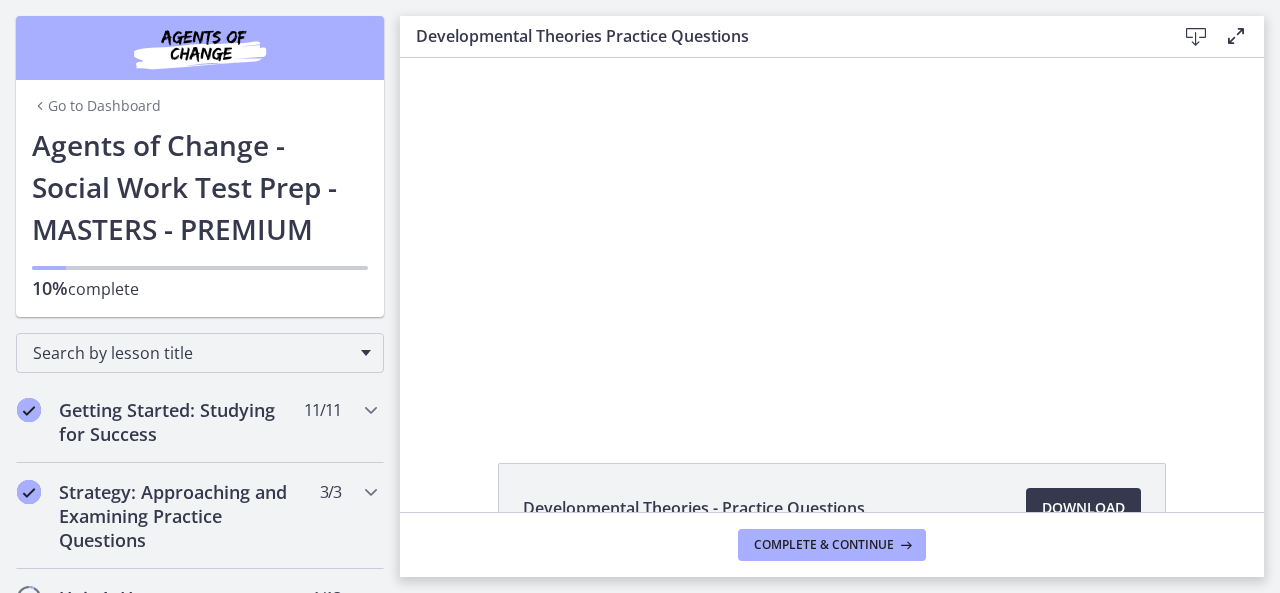 scroll, scrollTop: 0, scrollLeft: 0, axis: both 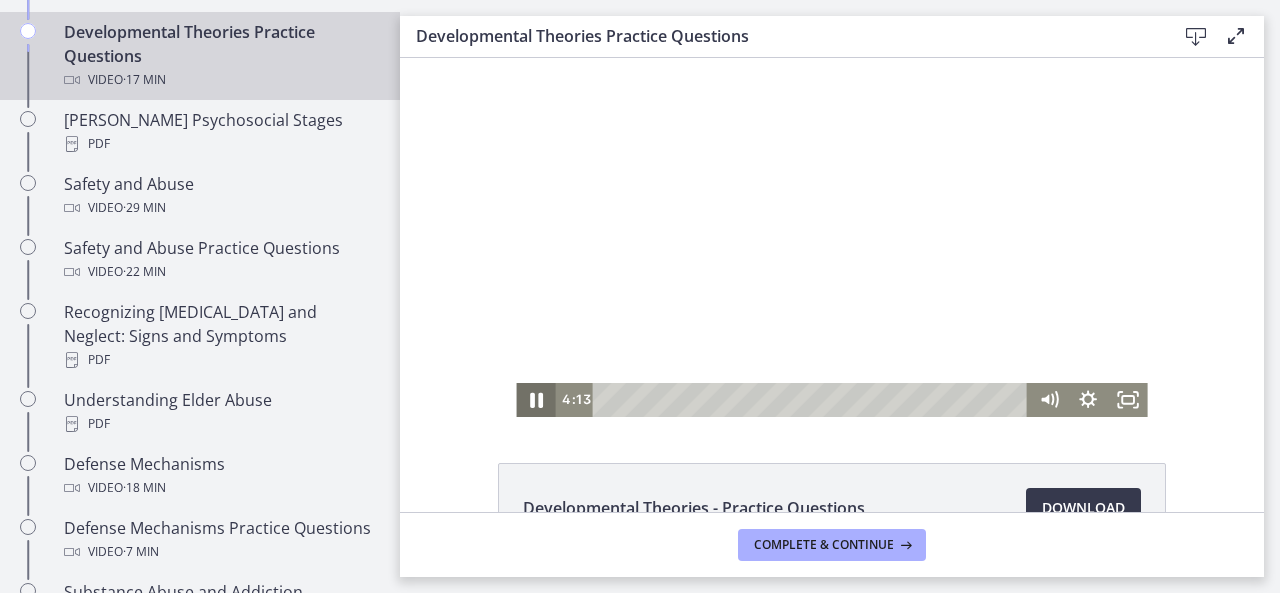 click 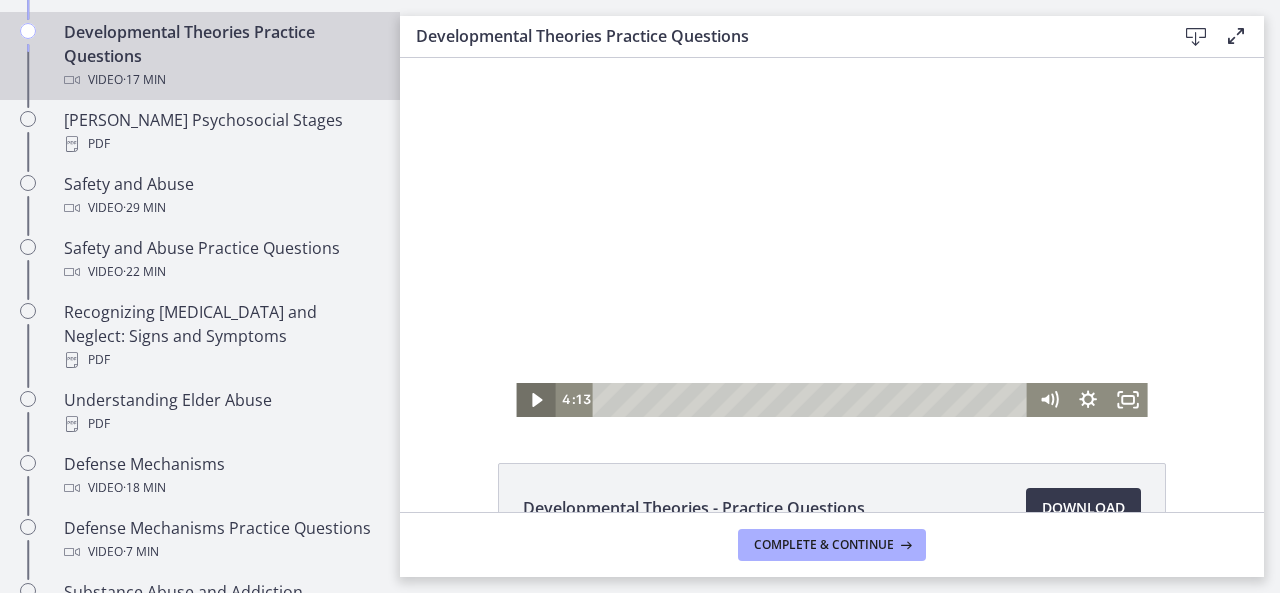 type 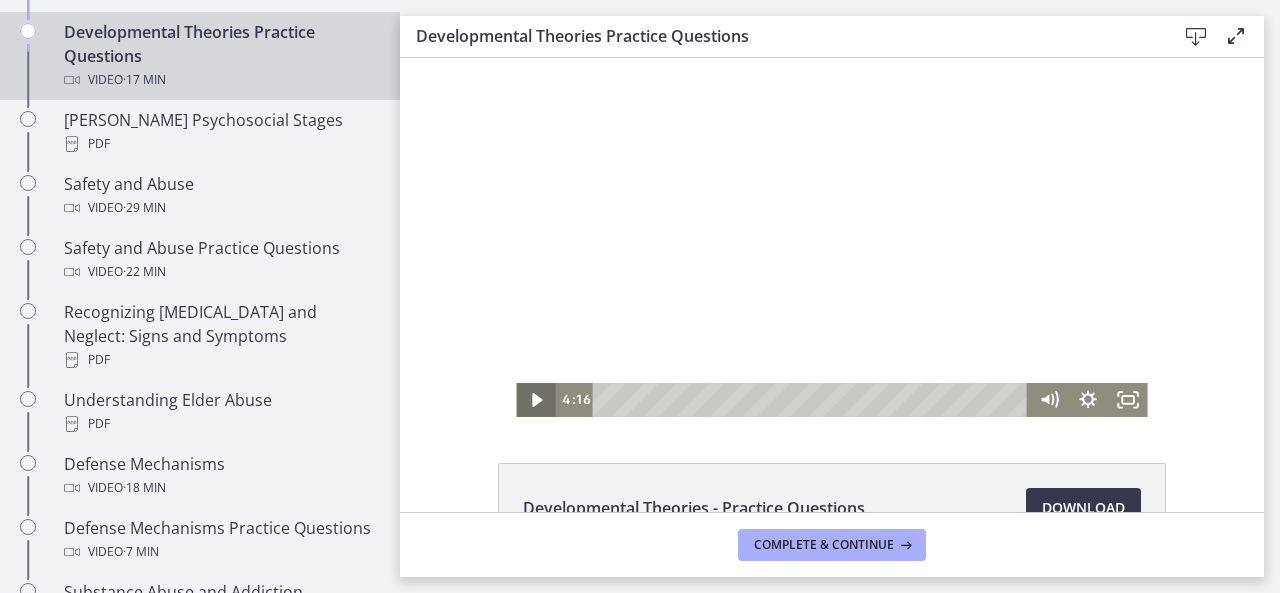 click 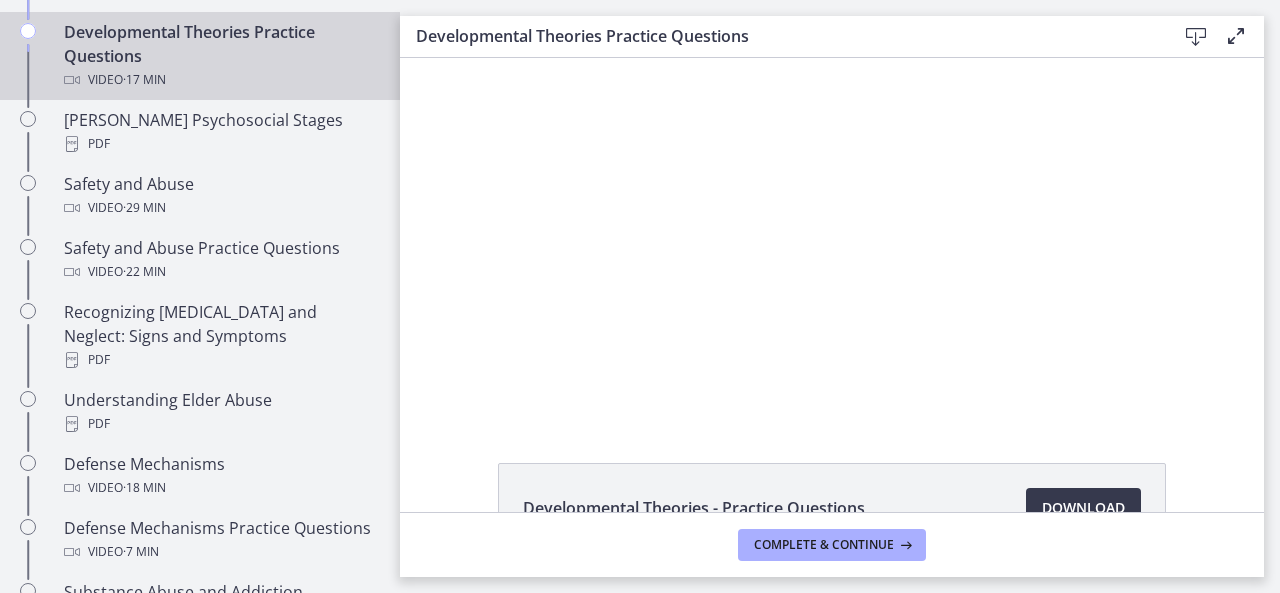 click on "Click for sound
@keyframes VOLUME_SMALL_WAVE_FLASH {
0% { opacity: 0; }
33% { opacity: 1; }
66% { opacity: 1; }
100% { opacity: 0; }
}
@keyframes VOLUME_LARGE_WAVE_FLASH {
0% { opacity: 0; }
33% { opacity: 1; }
66% { opacity: 1; }
100% { opacity: 0; }
}
.volume__small-wave {
animation: VOLUME_SMALL_WAVE_FLASH 2s infinite;
opacity: 0;
}
.volume__large-wave {
animation: VOLUME_LARGE_WAVE_FLASH 2s infinite .3s;
opacity: 0;
}
4:30 17:16" at bounding box center [832, 237] 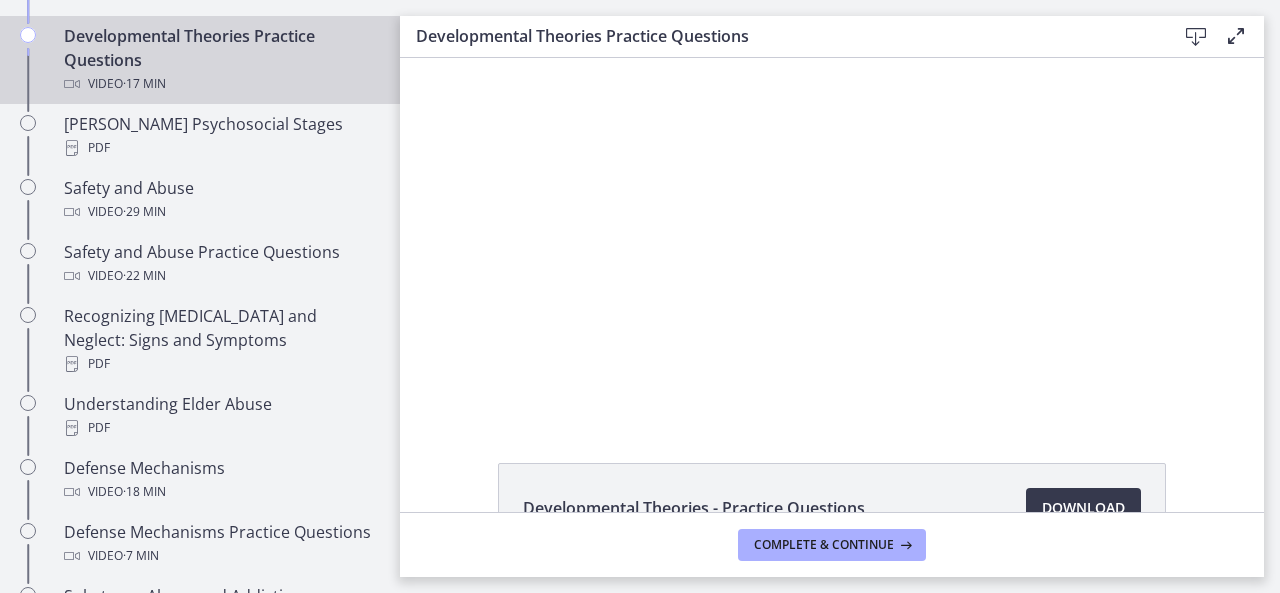 scroll, scrollTop: 755, scrollLeft: 0, axis: vertical 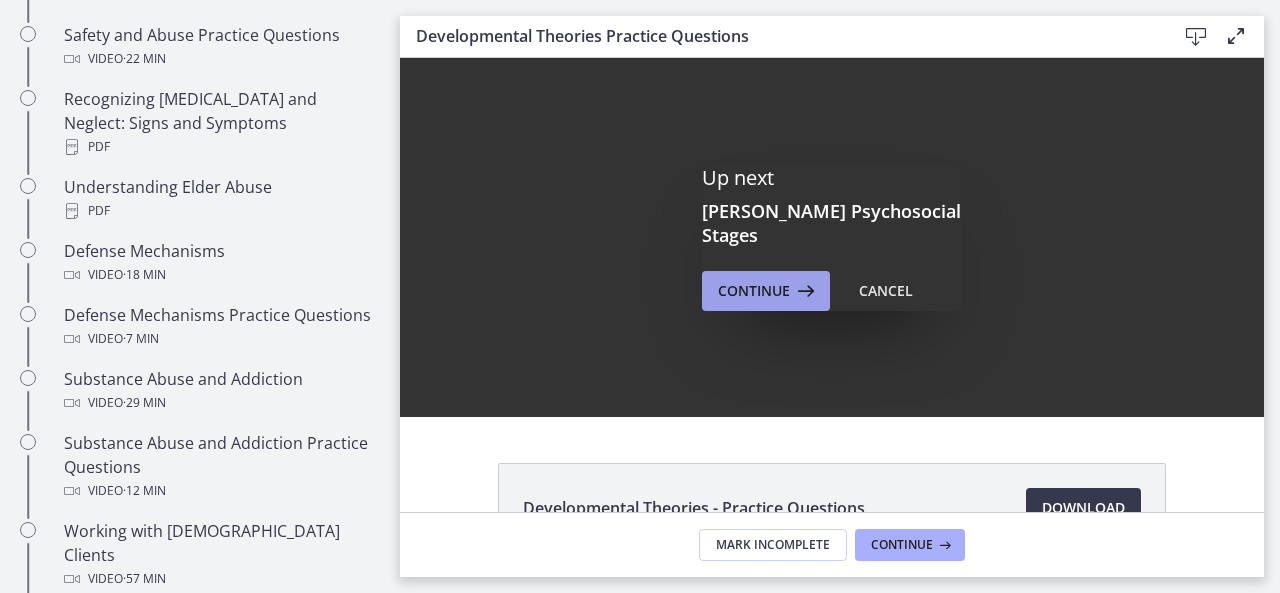 click on "Continue" at bounding box center [754, 291] 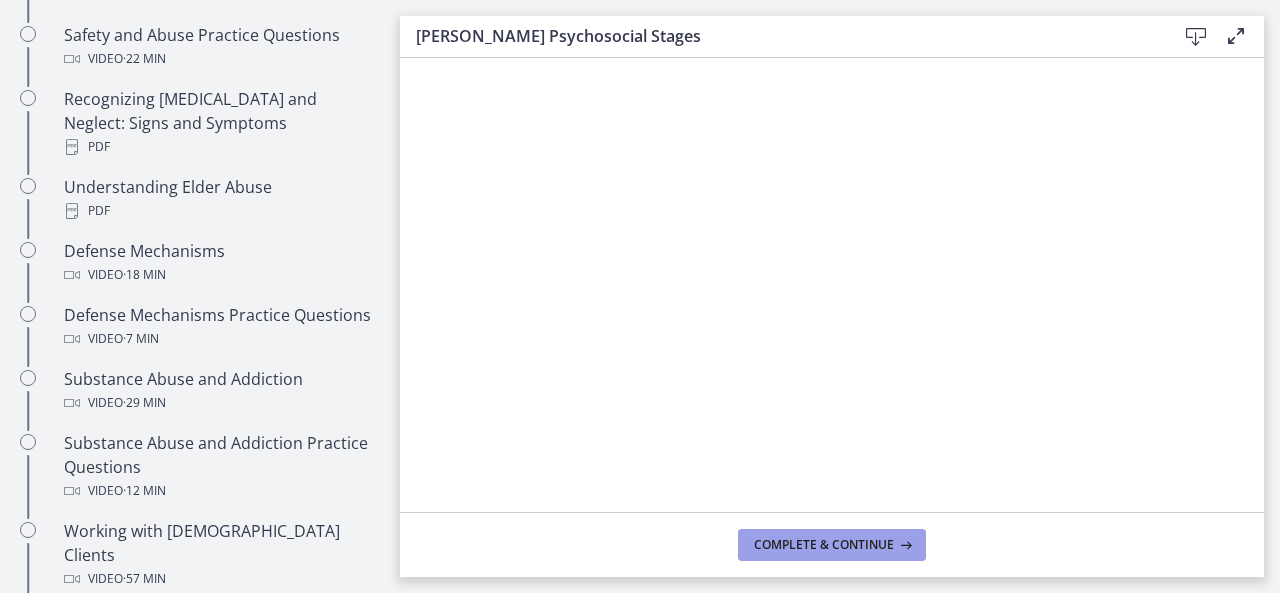 click on "Complete & continue" at bounding box center (832, 545) 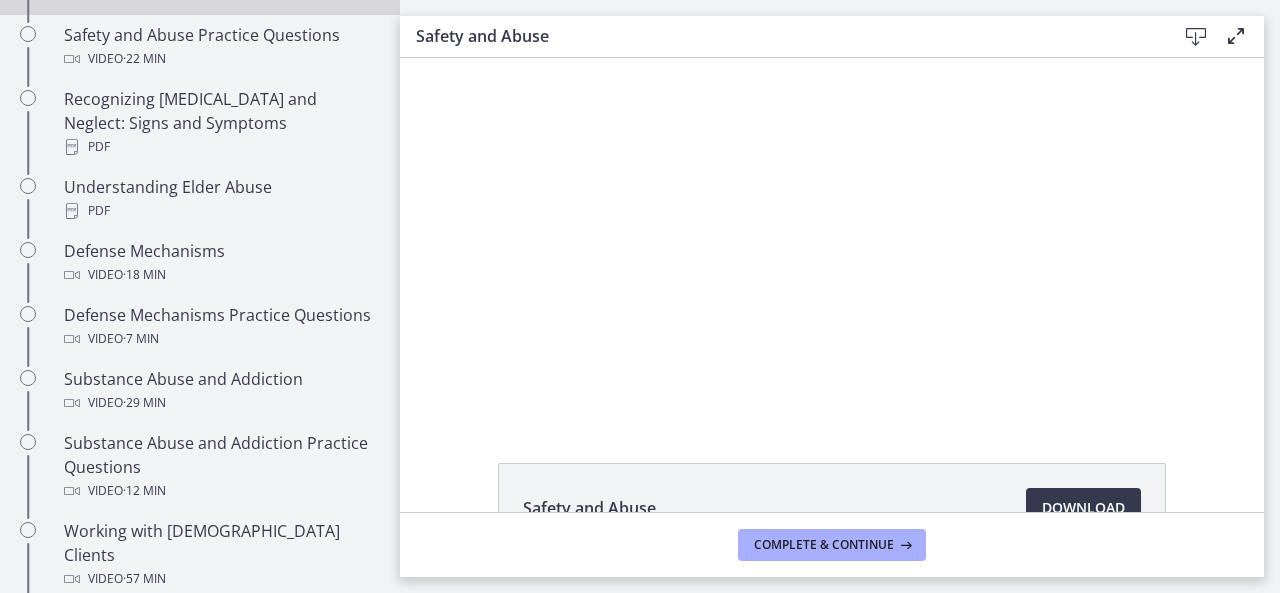 scroll, scrollTop: 0, scrollLeft: 0, axis: both 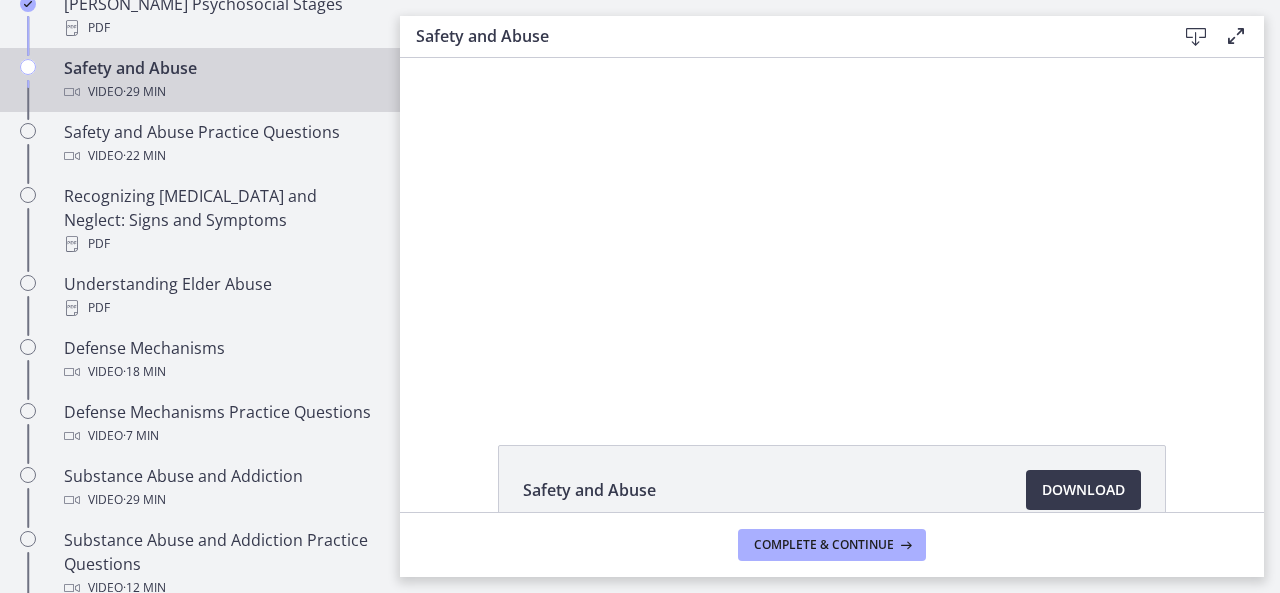 click on "Click for sound
@keyframes VOLUME_SMALL_WAVE_FLASH {
0% { opacity: 0; }
33% { opacity: 1; }
66% { opacity: 1; }
100% { opacity: 0; }
}
@keyframes VOLUME_LARGE_WAVE_FLASH {
0% { opacity: 0; }
33% { opacity: 1; }
66% { opacity: 1; }
100% { opacity: 0; }
}
.volume__small-wave {
animation: VOLUME_SMALL_WAVE_FLASH 2s infinite;
opacity: 0;
}
.volume__large-wave {
animation: VOLUME_LARGE_WAVE_FLASH 2s infinite .3s;
opacity: 0;
}
1:27" at bounding box center [832, 219] 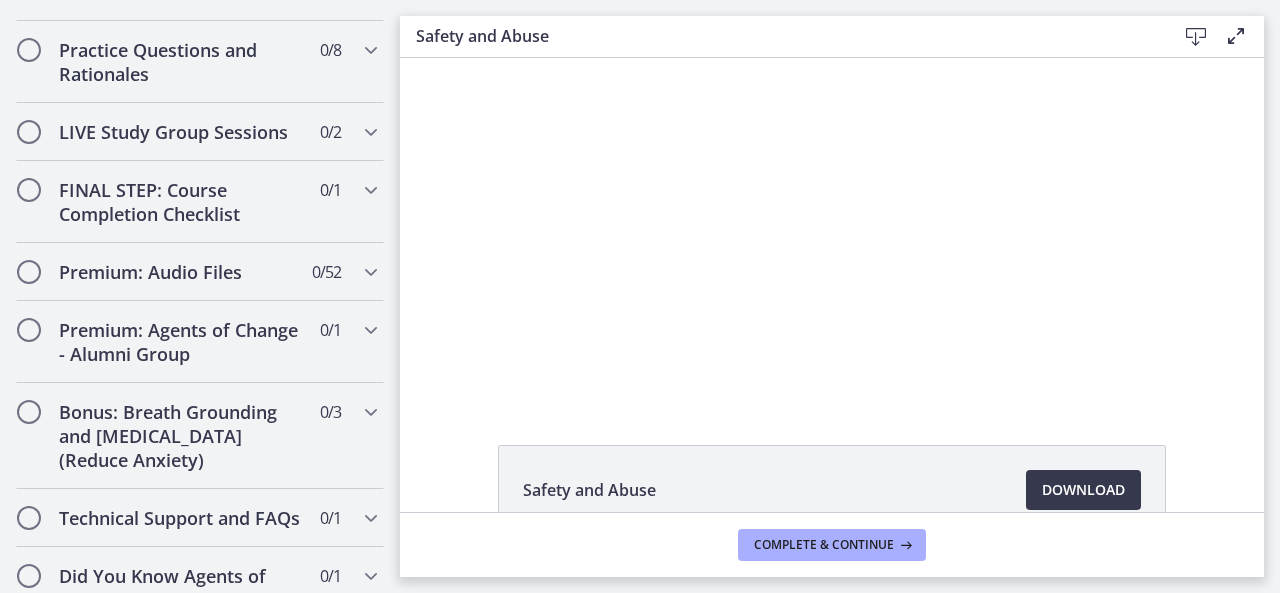 scroll, scrollTop: 2095, scrollLeft: 0, axis: vertical 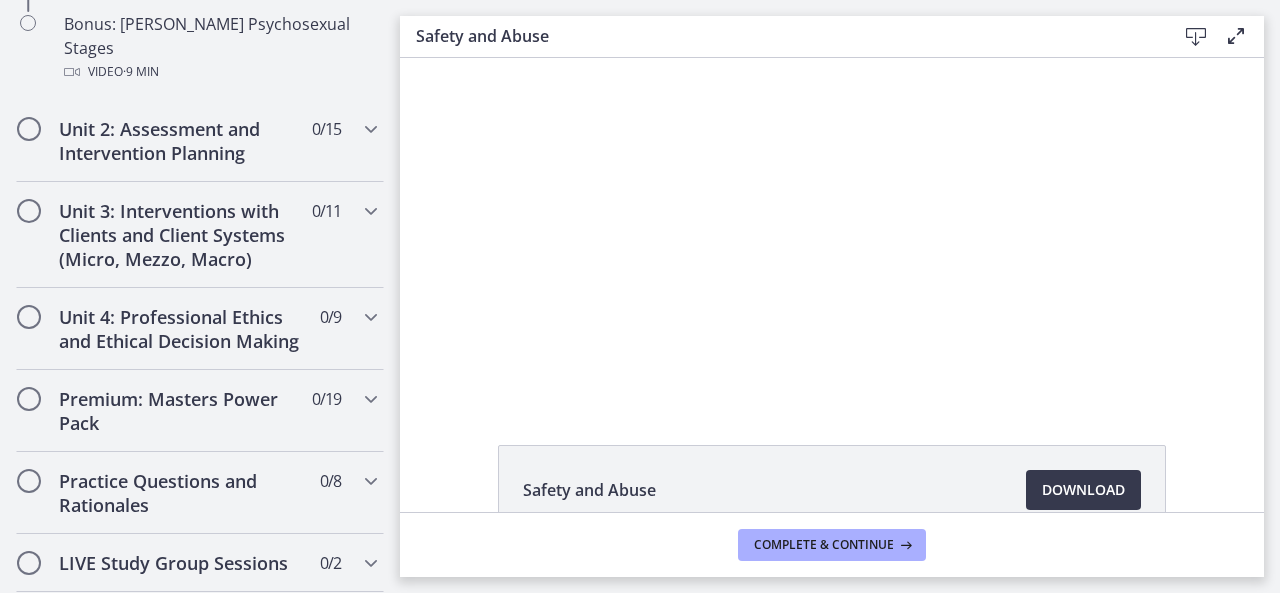 click on "Safety and Abuse
Download
Enable fullscreen
Safety and Abuse
Download
Opens in a new window
Complete & continue" at bounding box center (840, 296) 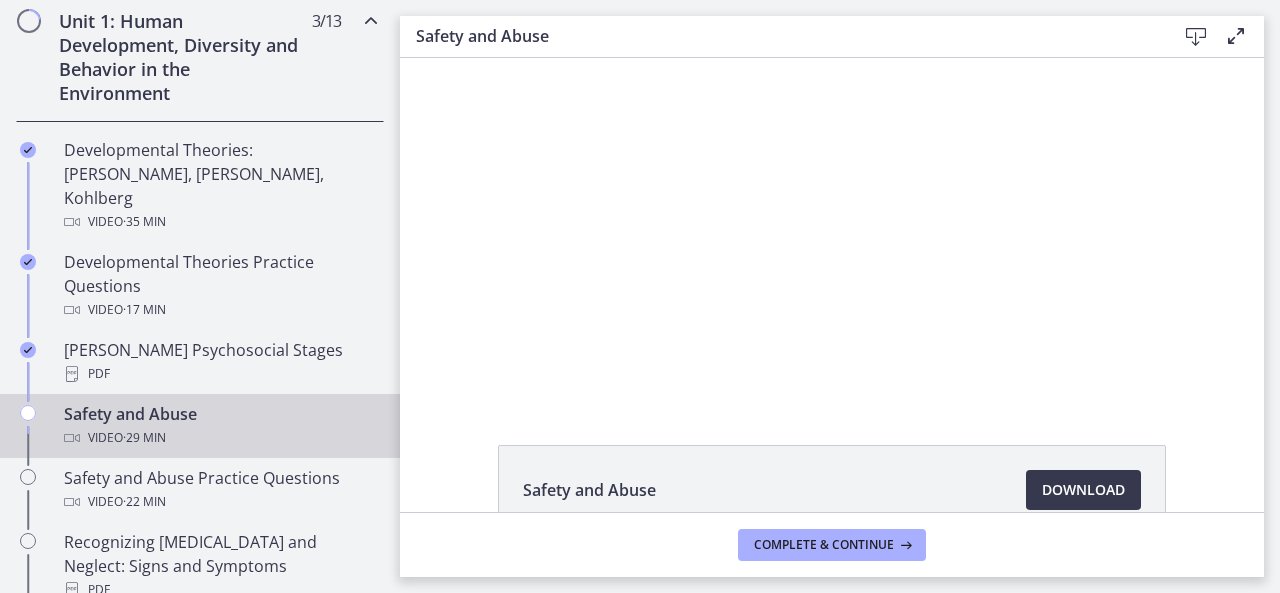 scroll, scrollTop: 58, scrollLeft: 0, axis: vertical 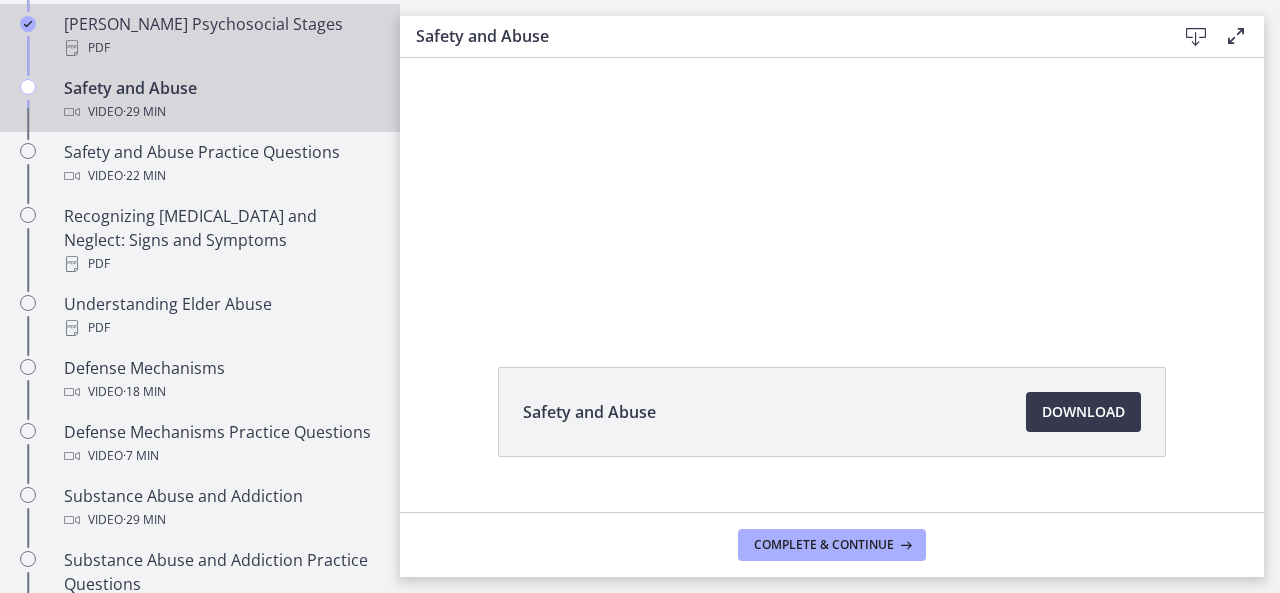 click on "PDF" at bounding box center (220, 48) 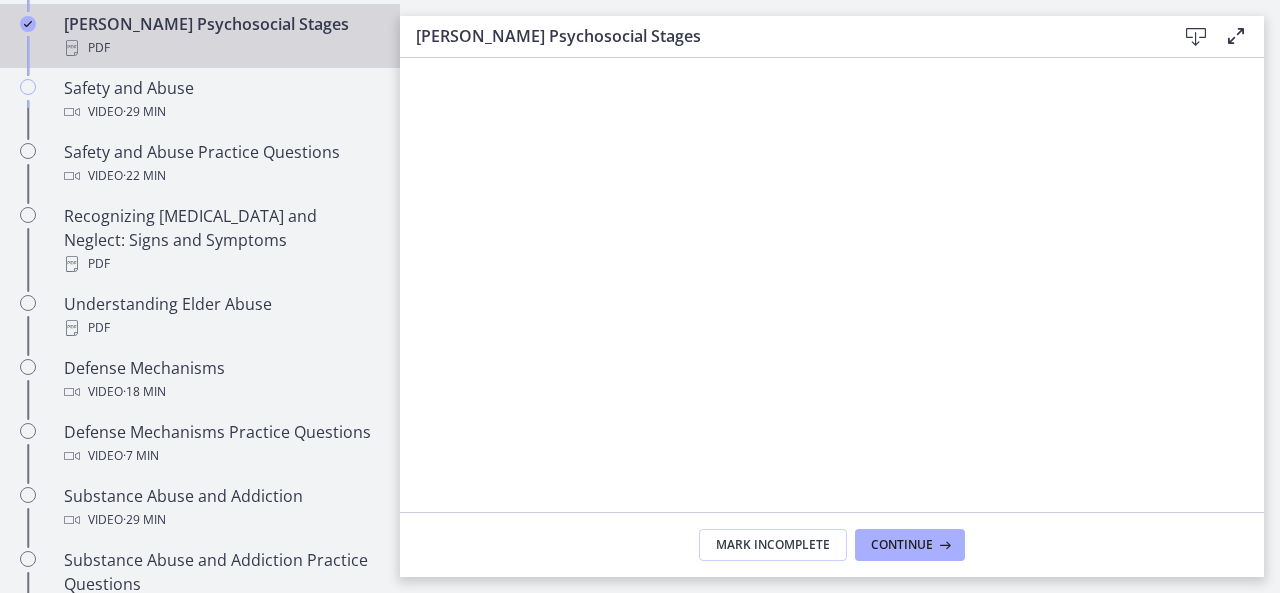 scroll, scrollTop: 0, scrollLeft: 0, axis: both 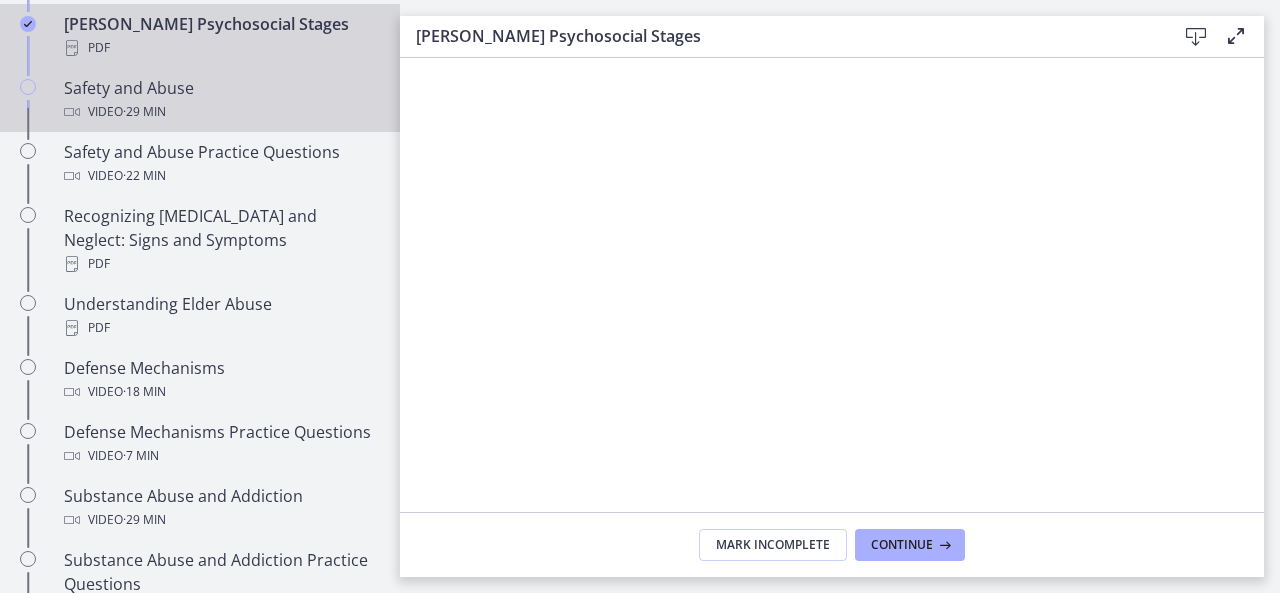 click on "Safety and Abuse
Video
·  29 min" at bounding box center (220, 100) 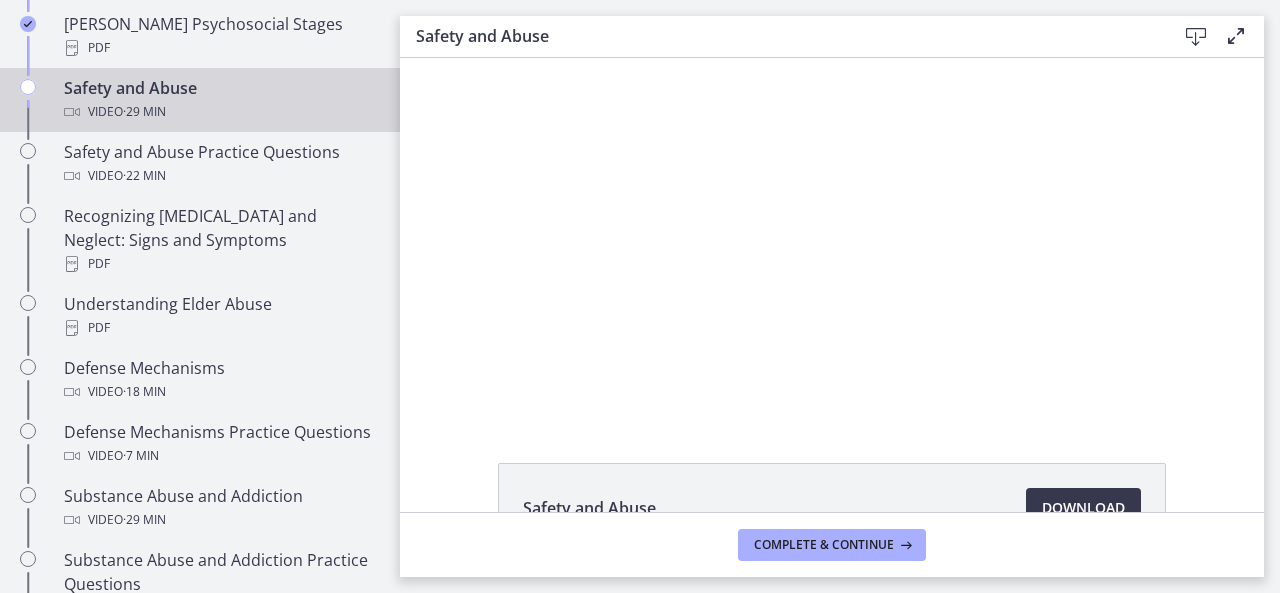 scroll, scrollTop: 0, scrollLeft: 0, axis: both 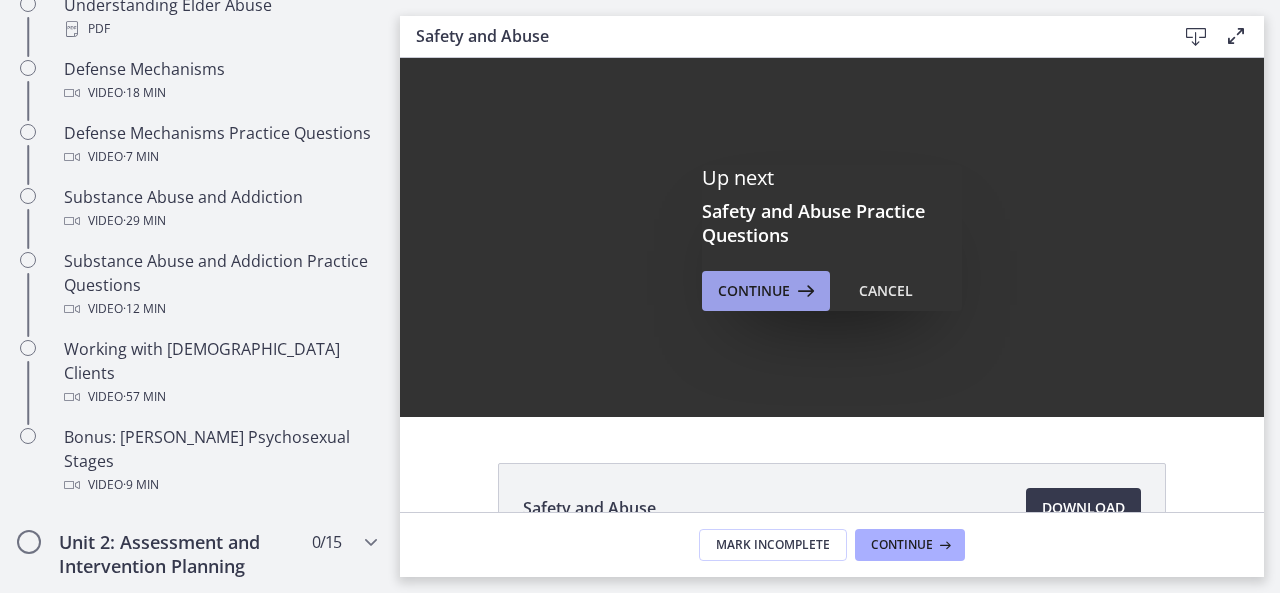 click on "Continue" at bounding box center (766, 291) 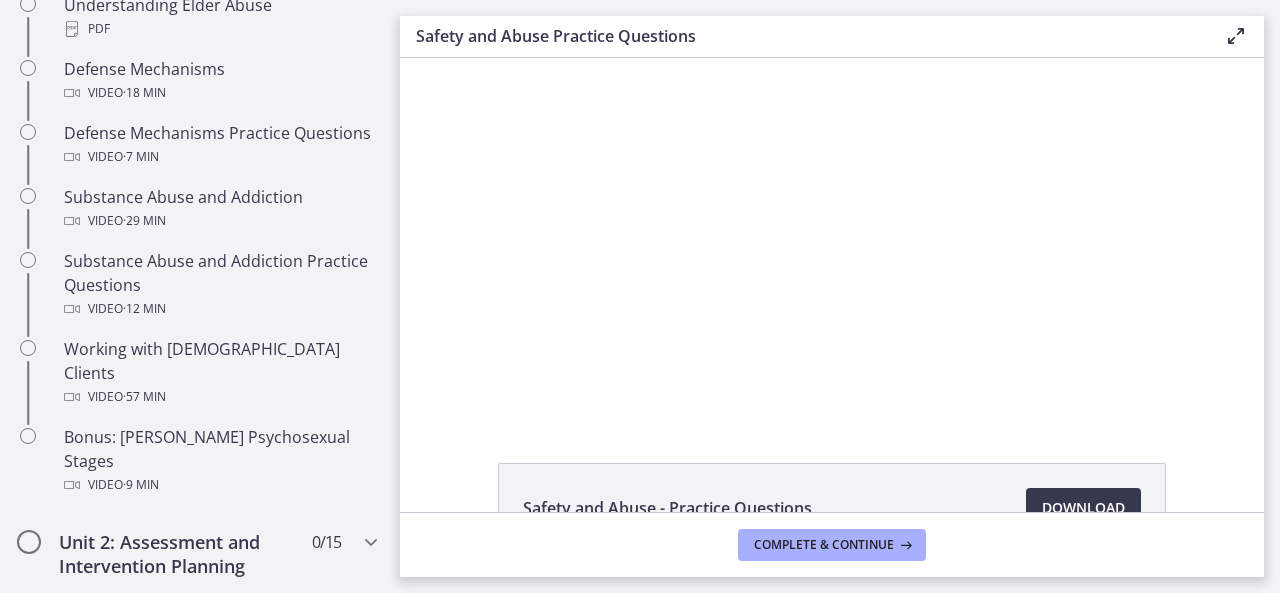 scroll, scrollTop: 0, scrollLeft: 0, axis: both 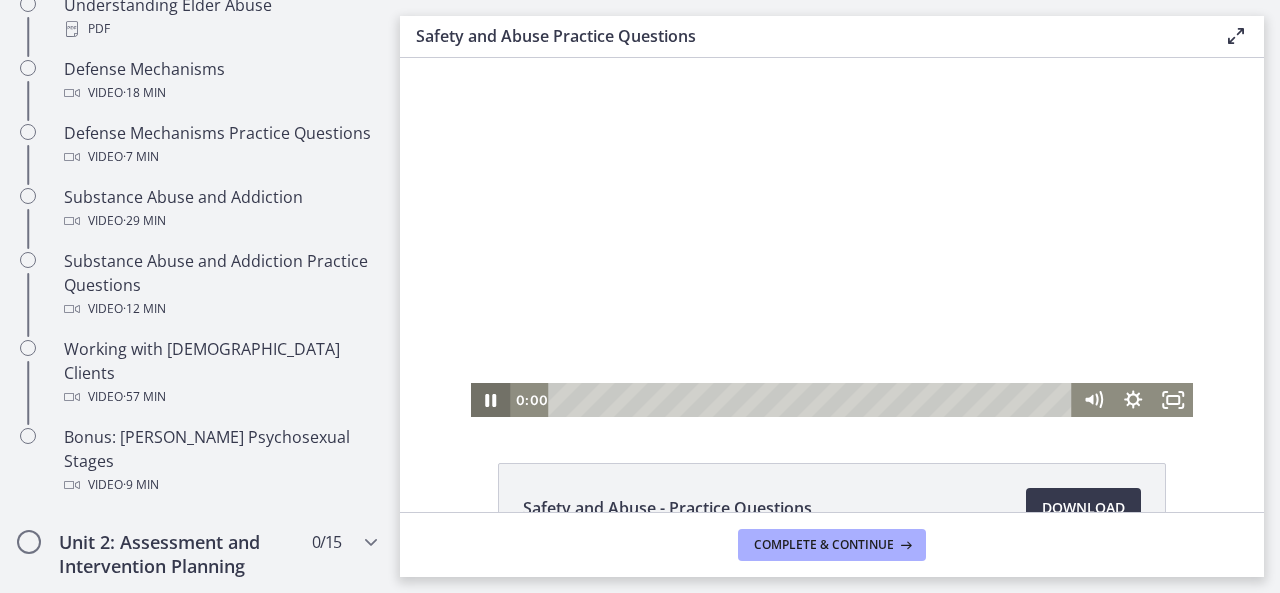click 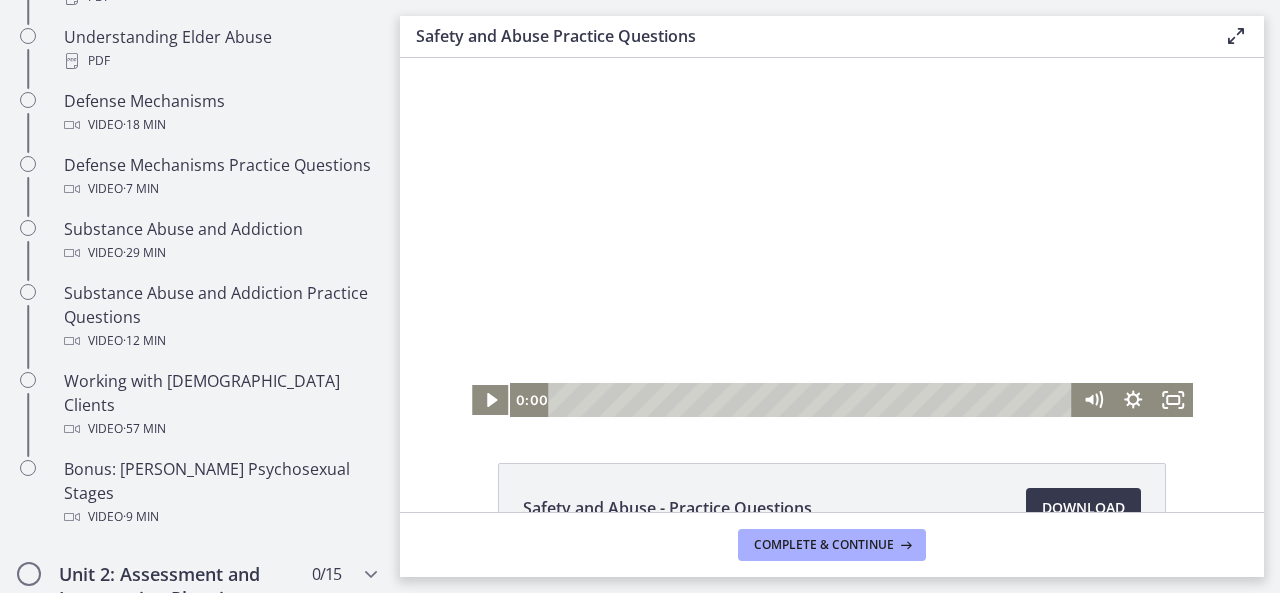 scroll, scrollTop: 1162, scrollLeft: 0, axis: vertical 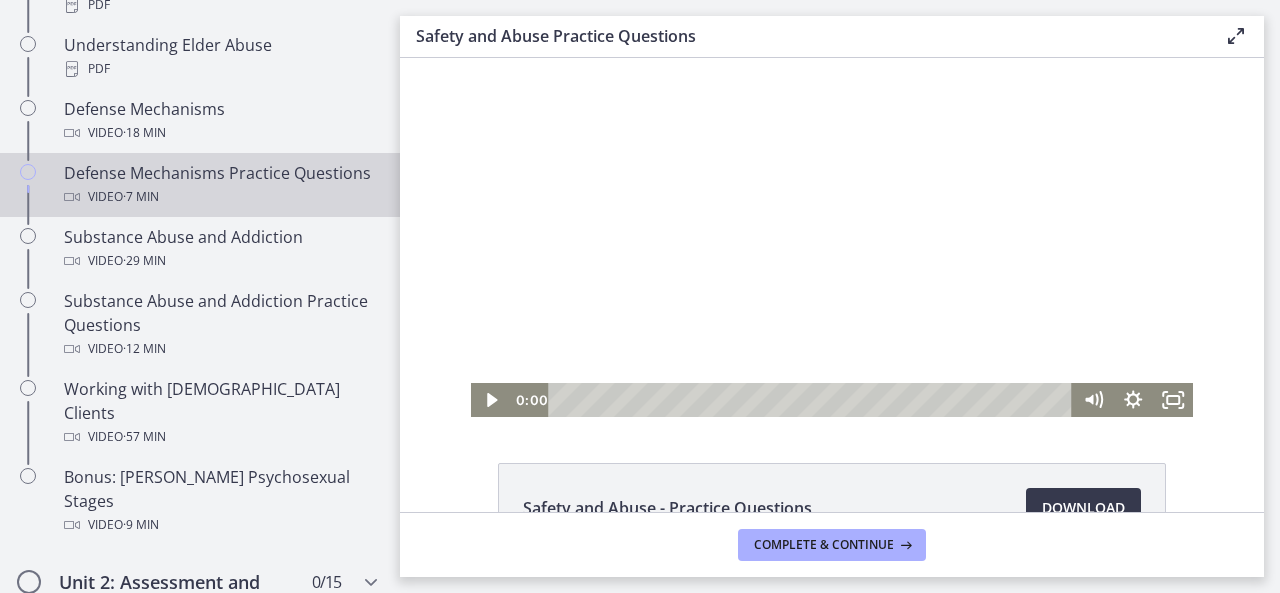 click on "Defense Mechanisms Practice Questions
Video
·  7 min" at bounding box center [220, 185] 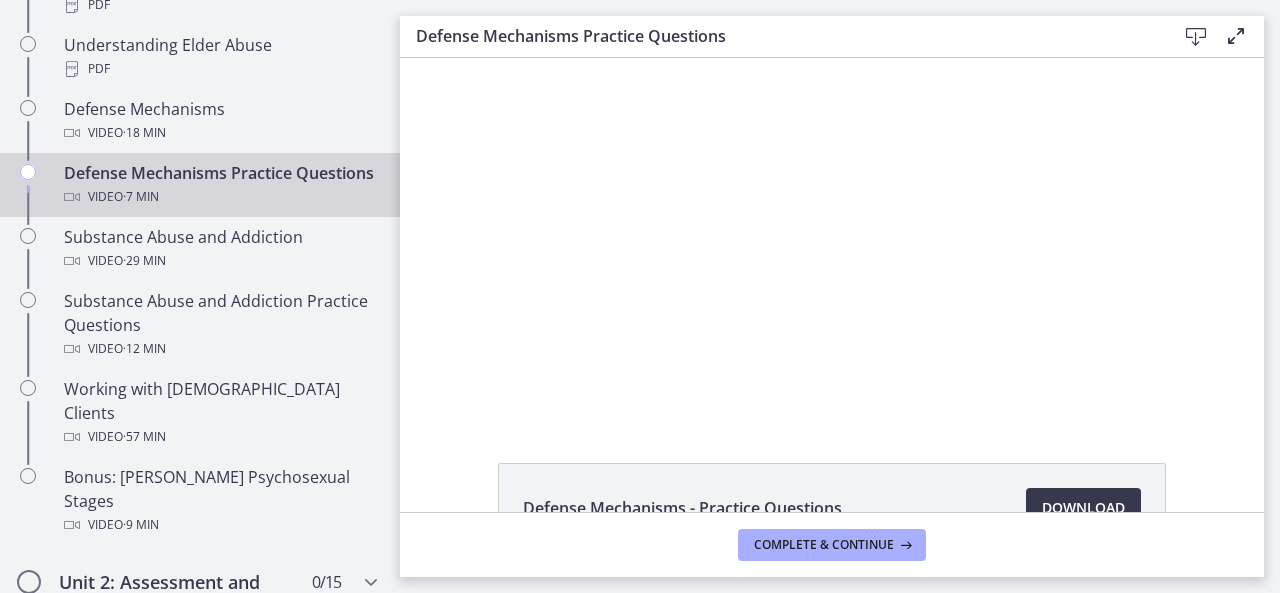 scroll, scrollTop: 0, scrollLeft: 0, axis: both 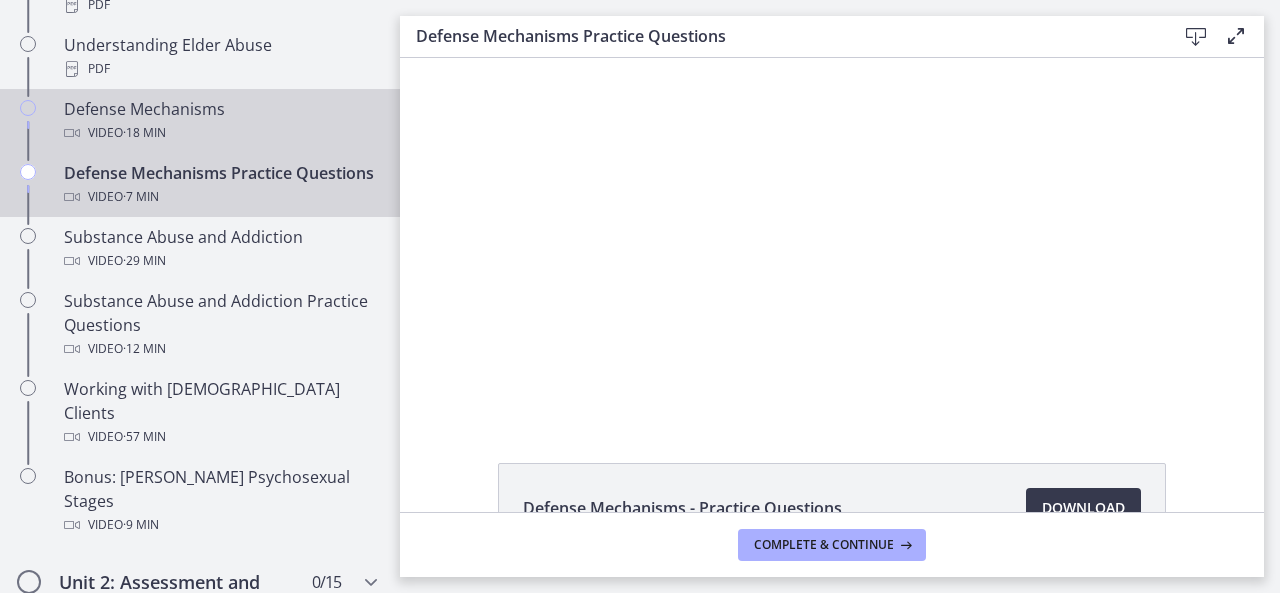 click on "Video
·  18 min" at bounding box center [220, 133] 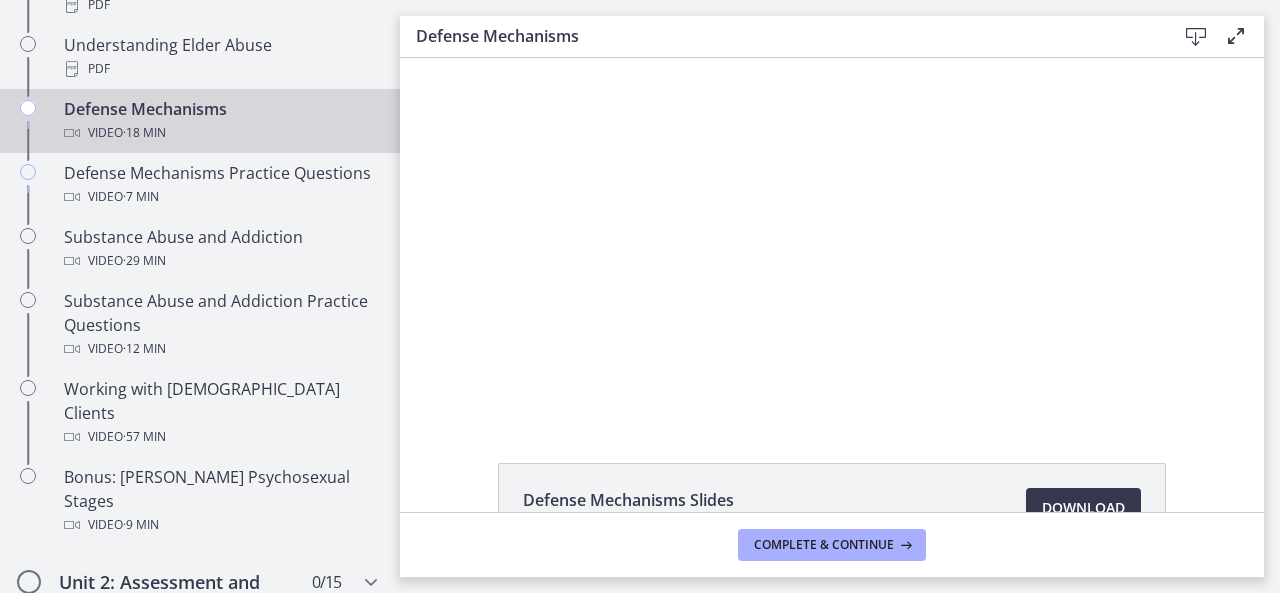 scroll, scrollTop: 0, scrollLeft: 0, axis: both 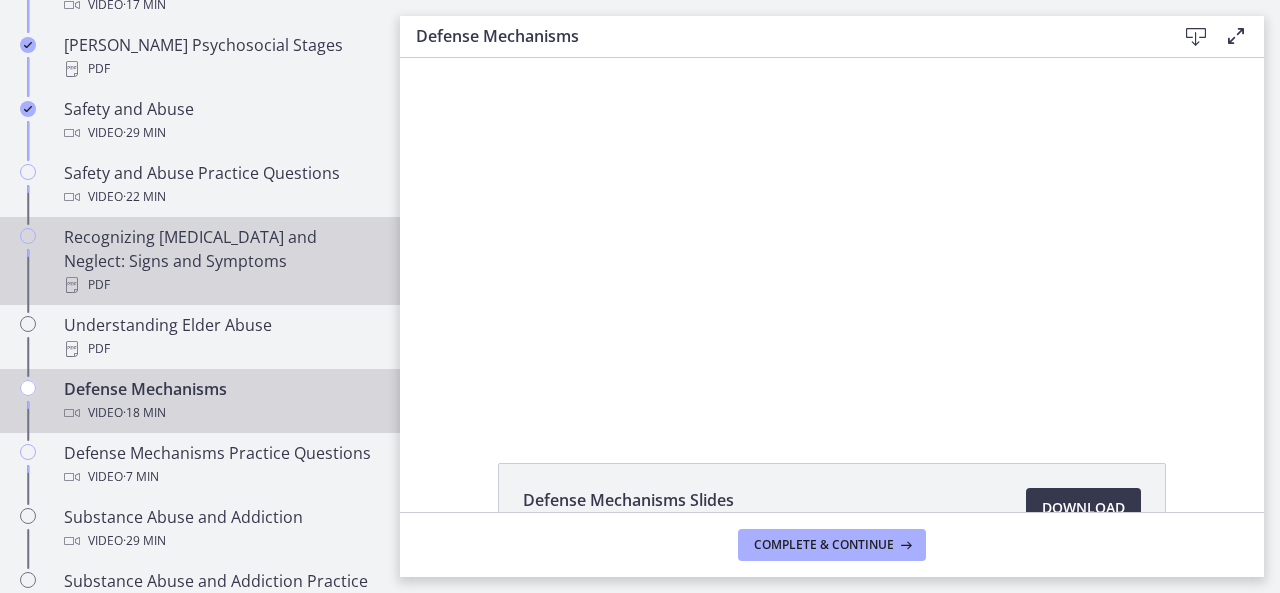 click on "Recognizing [MEDICAL_DATA] and Neglect: Signs and Symptoms
PDF" at bounding box center [220, 261] 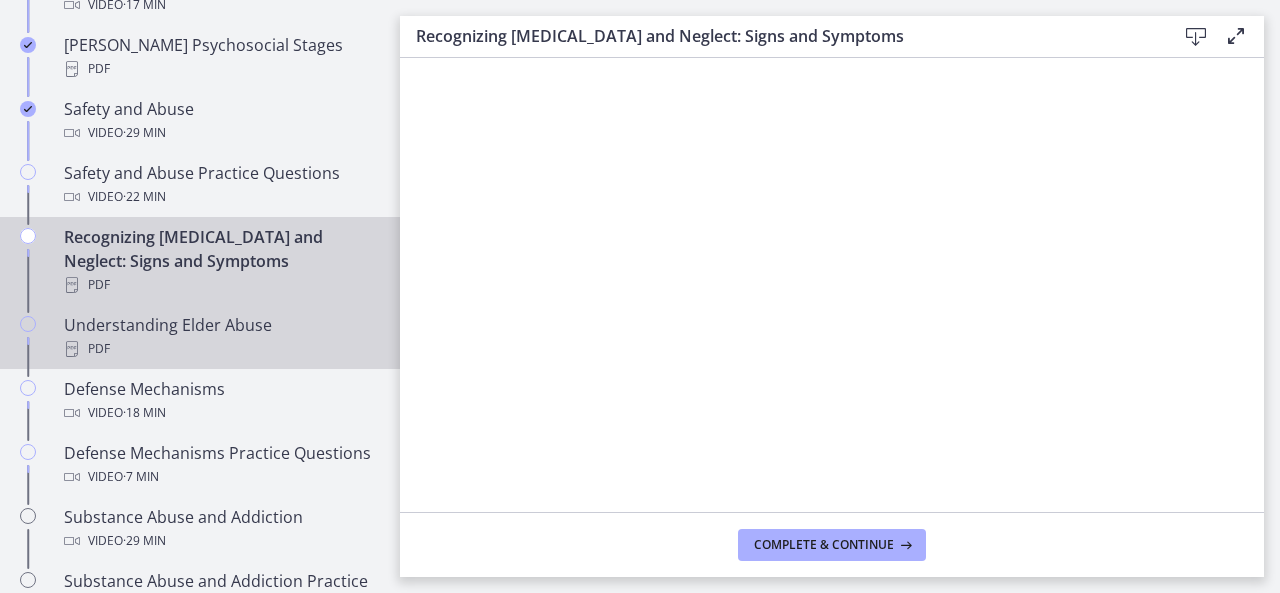 click on "PDF" at bounding box center (220, 349) 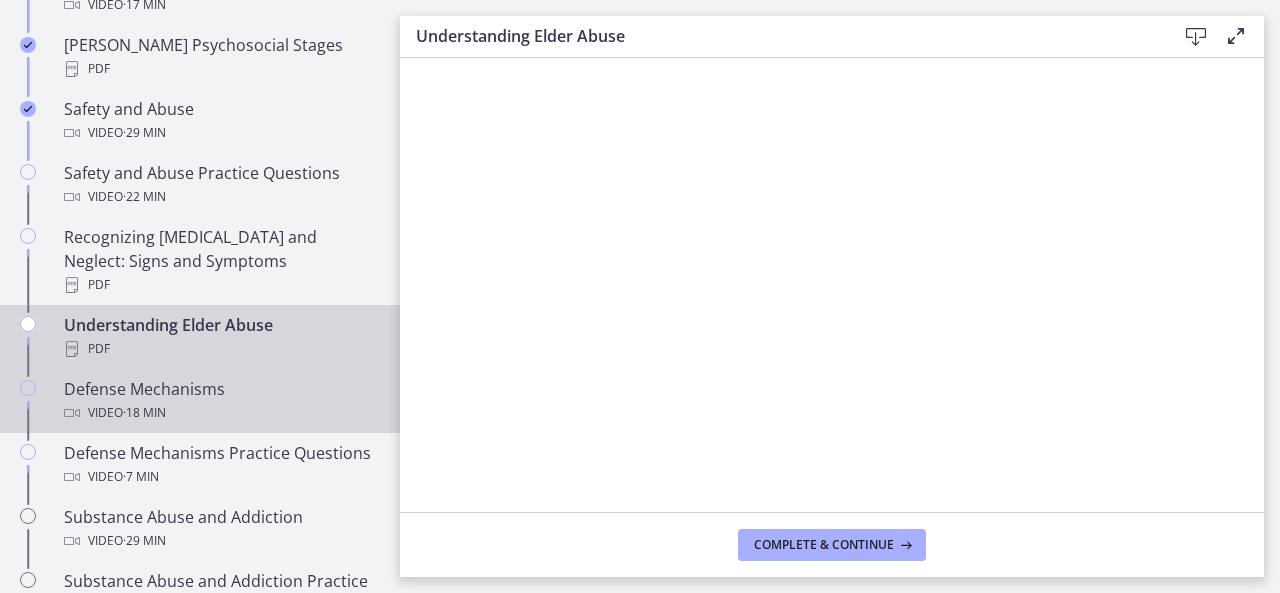 click on "Video
·  18 min" at bounding box center [220, 413] 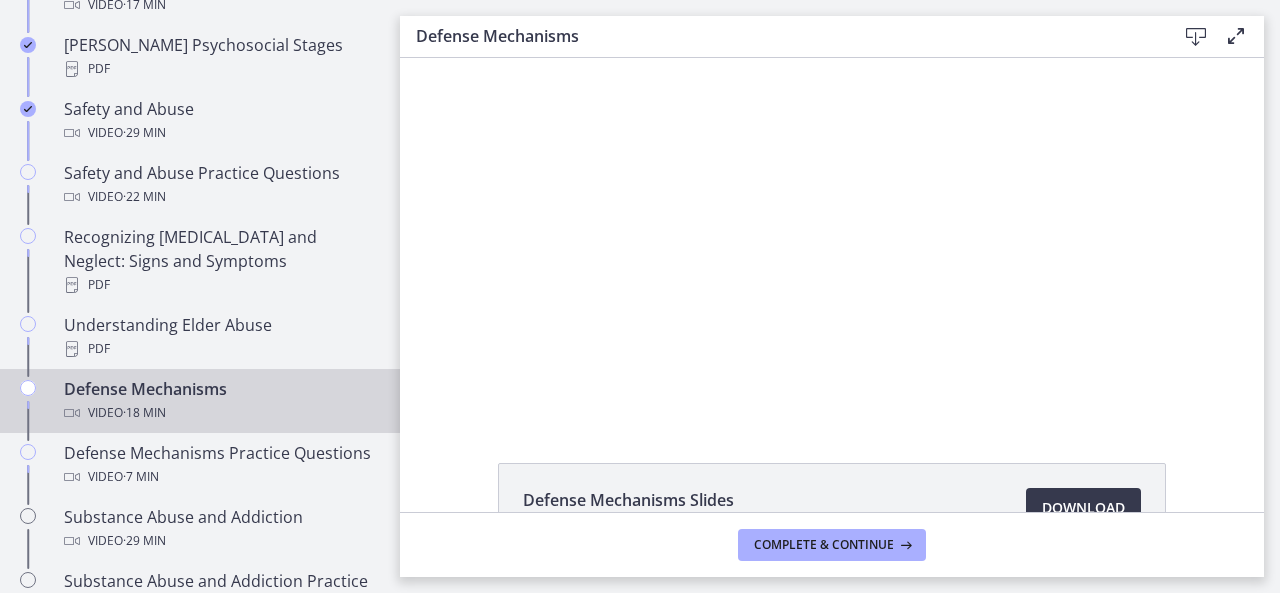 scroll, scrollTop: 0, scrollLeft: 0, axis: both 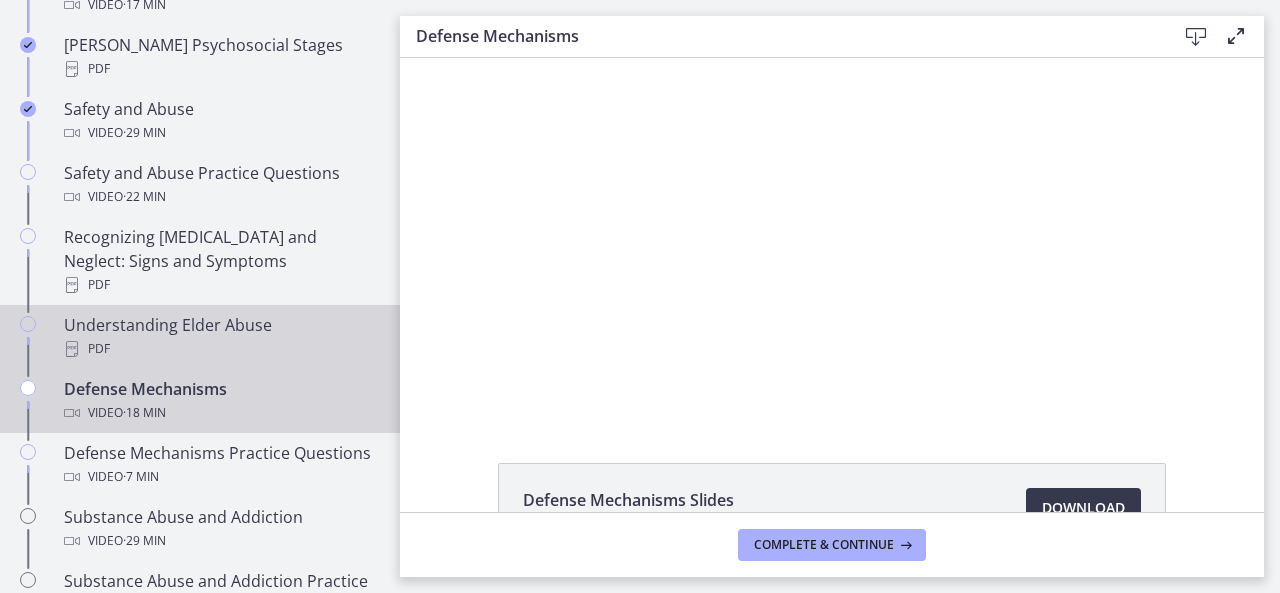 click at bounding box center (28, 324) 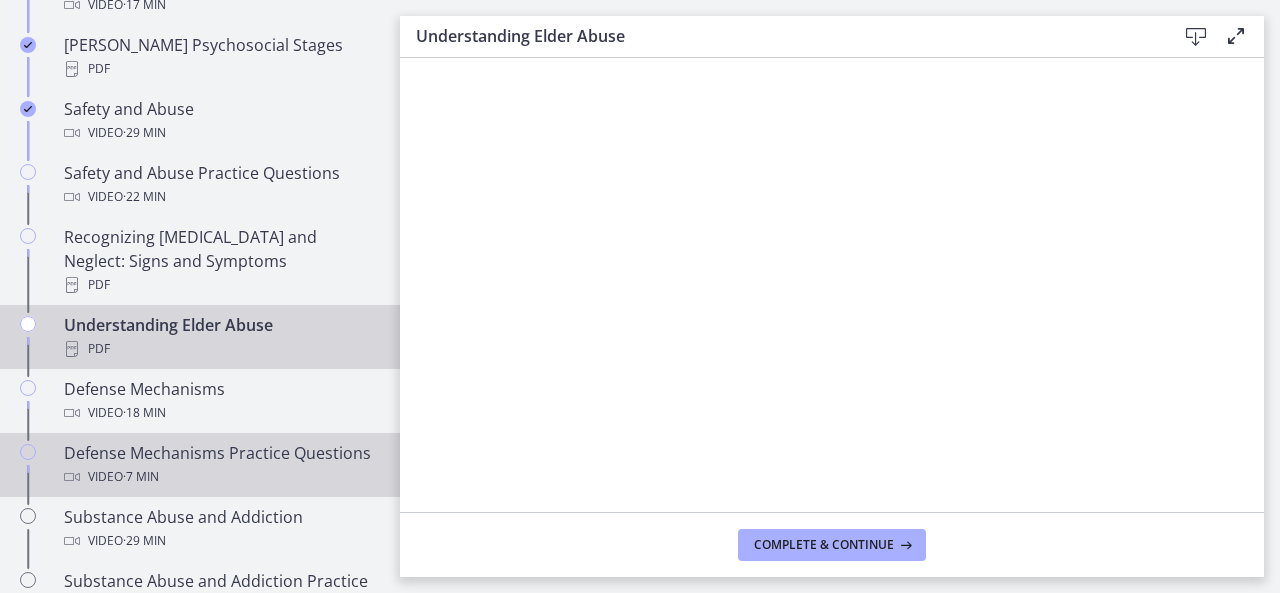 click on "Defense Mechanisms Practice Questions
Video
·  7 min" at bounding box center [220, 465] 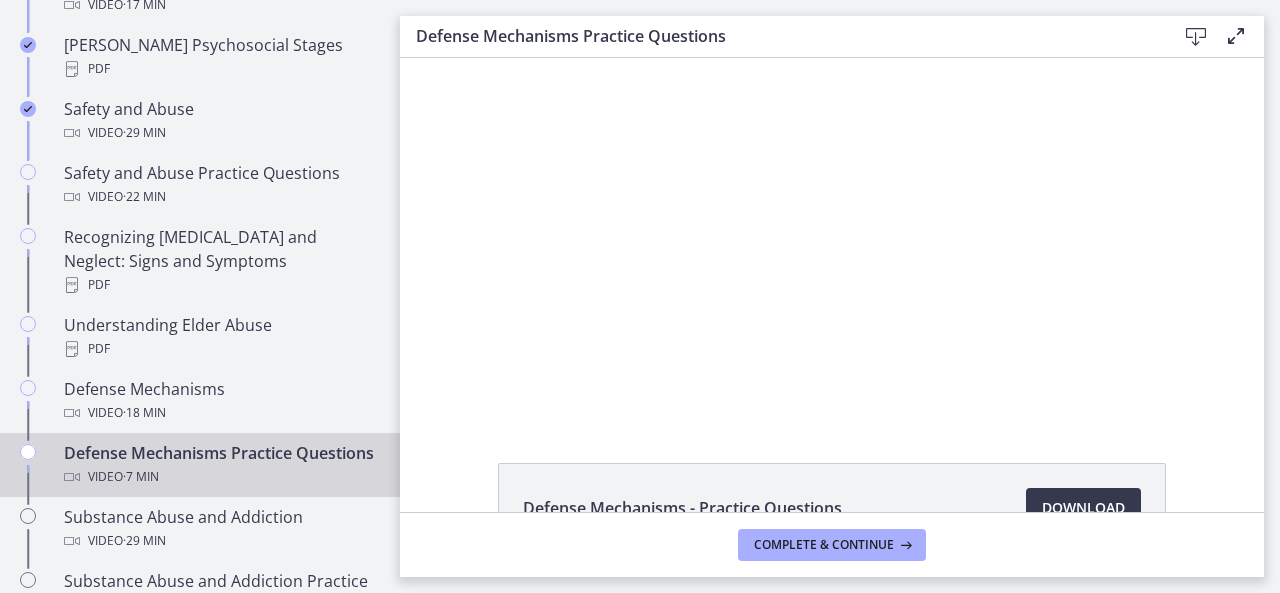 scroll, scrollTop: 0, scrollLeft: 0, axis: both 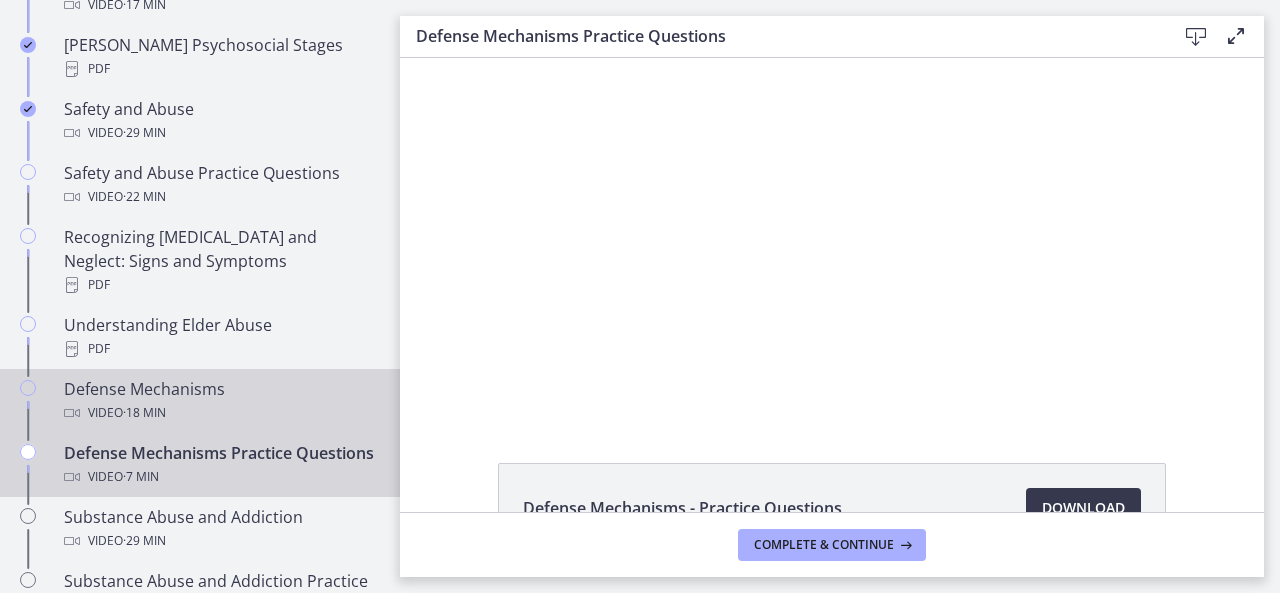 click on "Video
·  18 min" at bounding box center [220, 413] 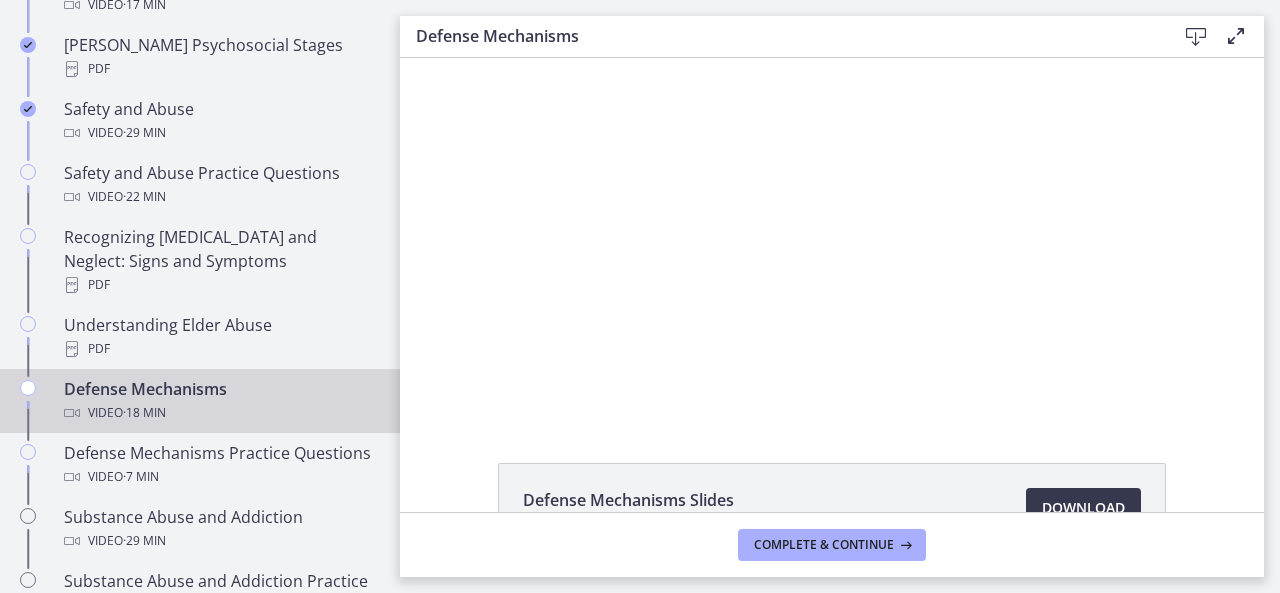 scroll, scrollTop: 0, scrollLeft: 0, axis: both 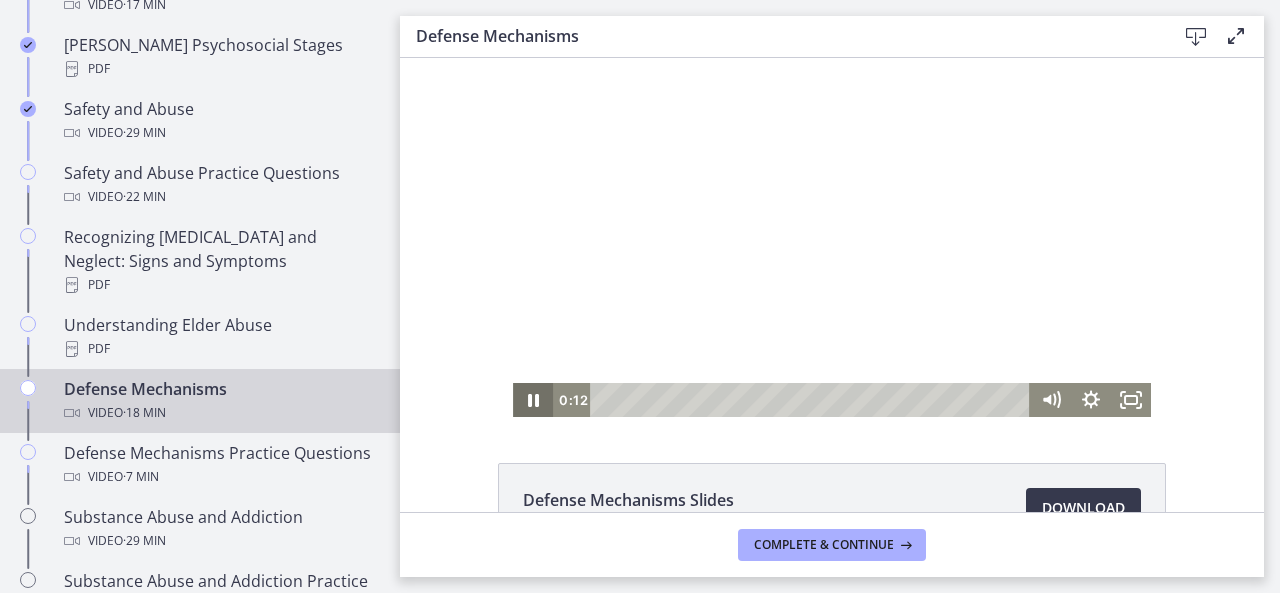 click 